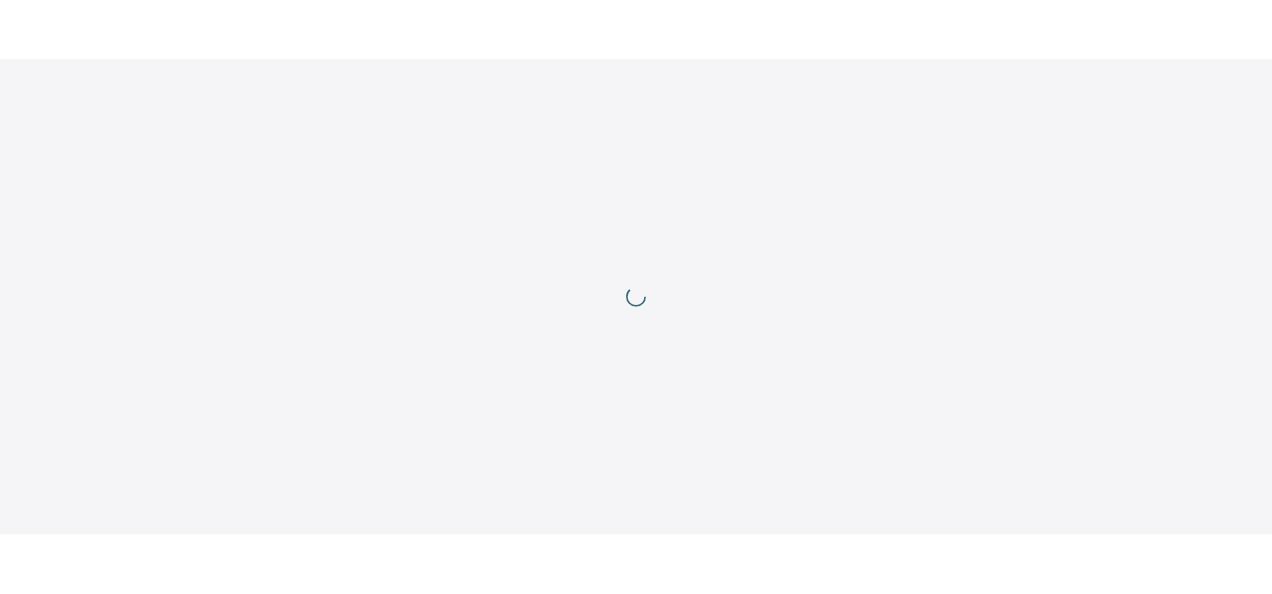 scroll, scrollTop: 0, scrollLeft: 0, axis: both 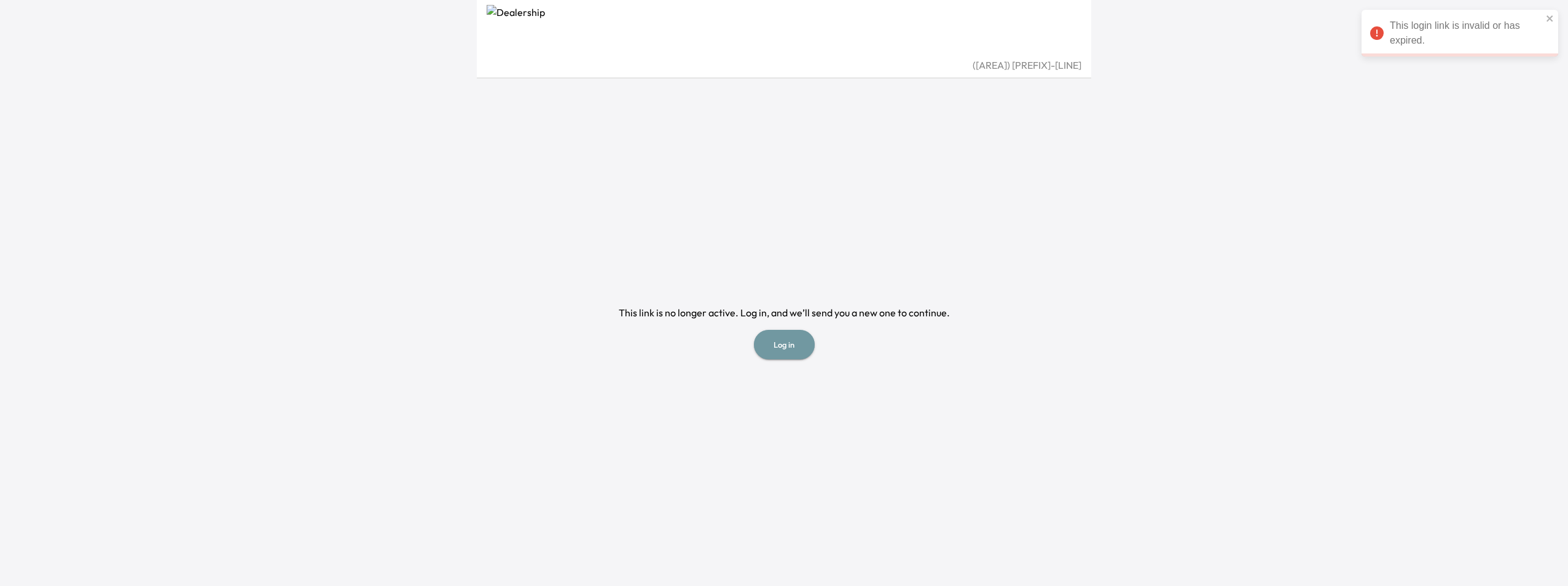 click on "Log in" at bounding box center (784, 345) 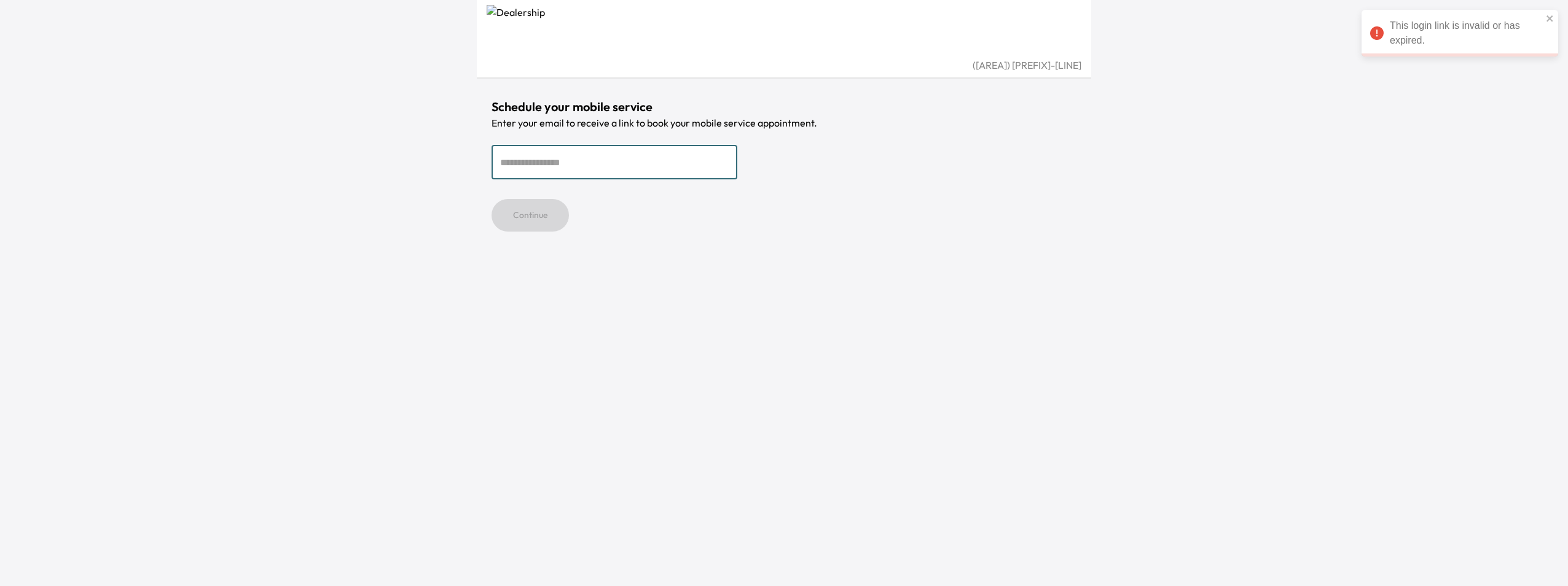 click at bounding box center (614, 162) 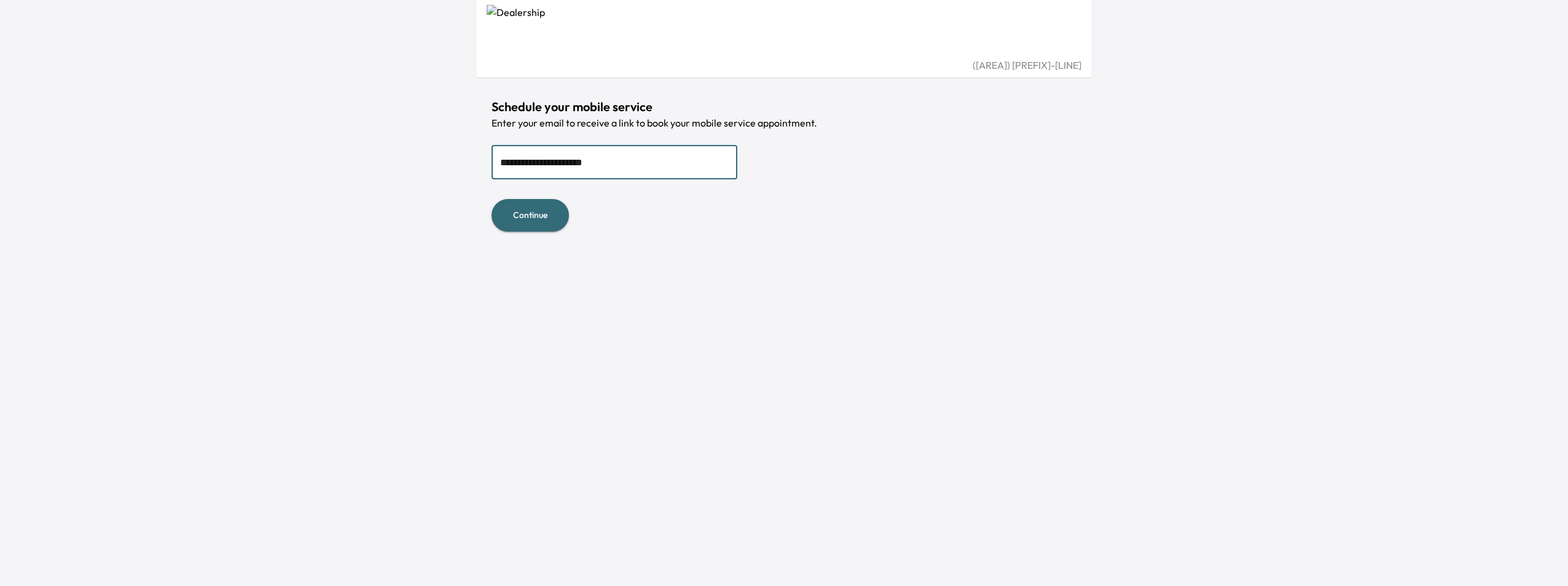 type on "**********" 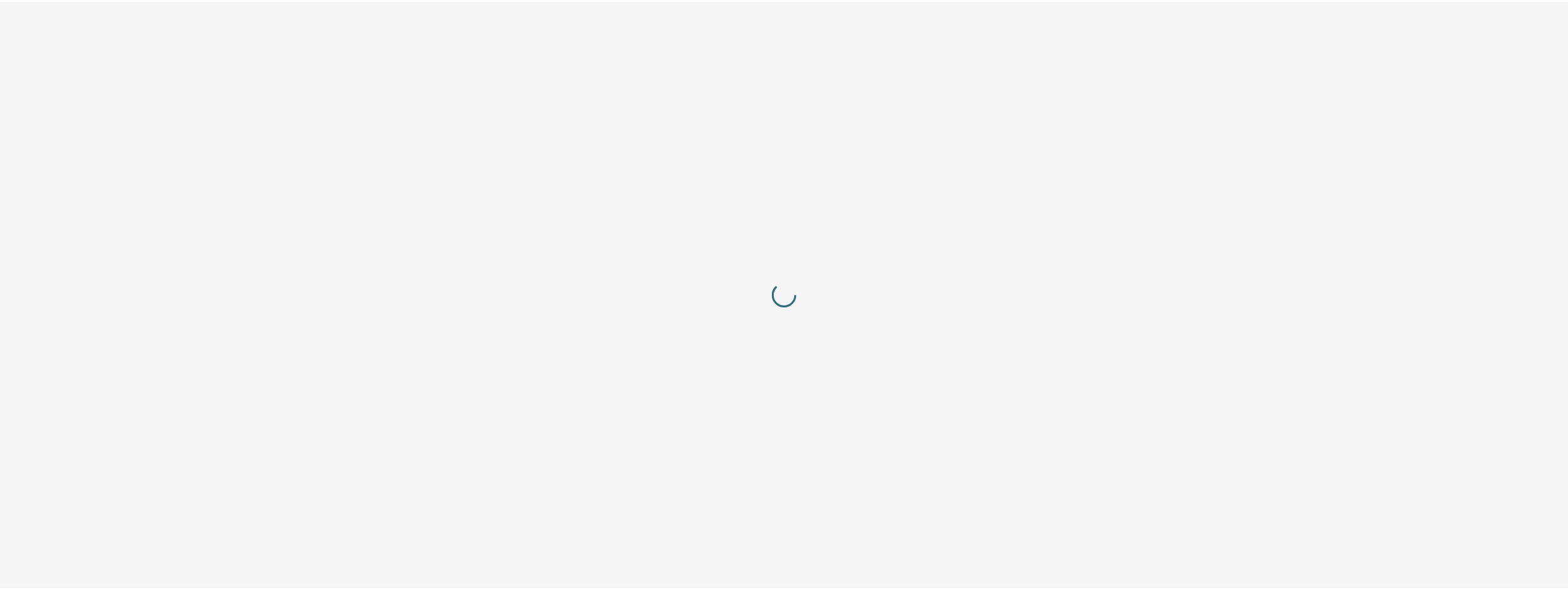 scroll, scrollTop: 0, scrollLeft: 0, axis: both 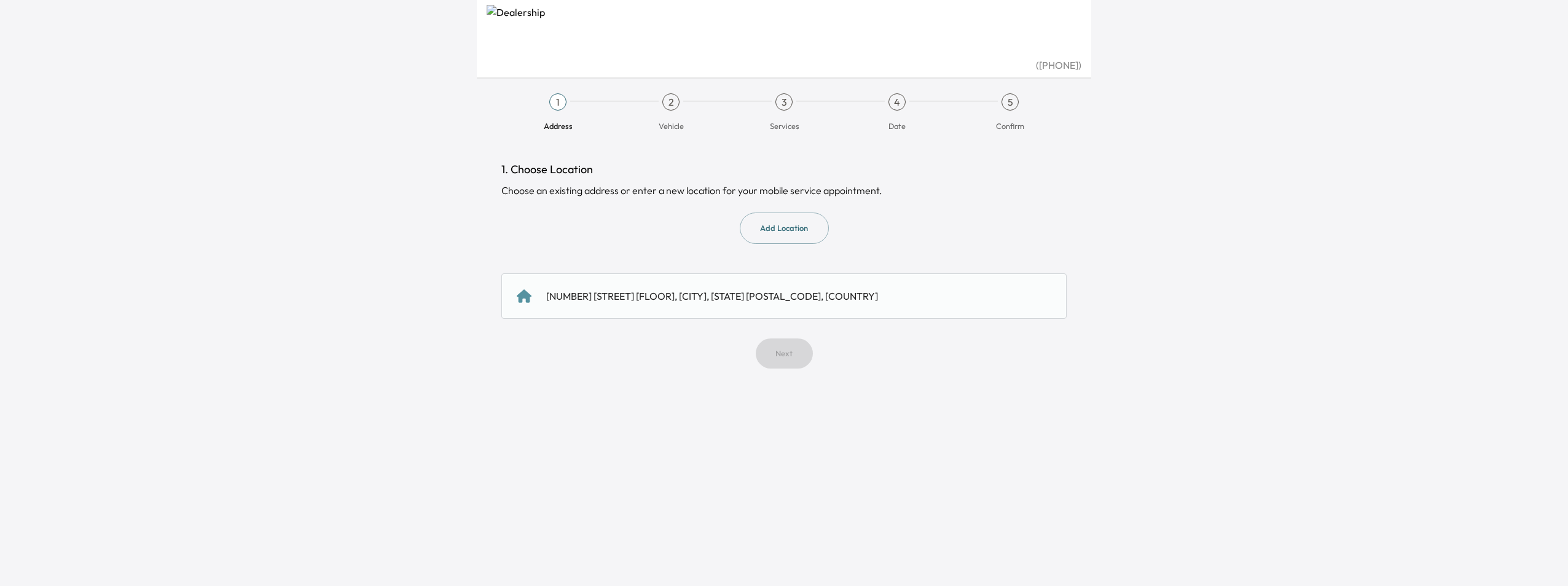 click on "[NUMBER] [STREET] [FLOOR], [CITY], [STATE] [POSTAL_CODE], [COUNTRY]" at bounding box center [784, 296] 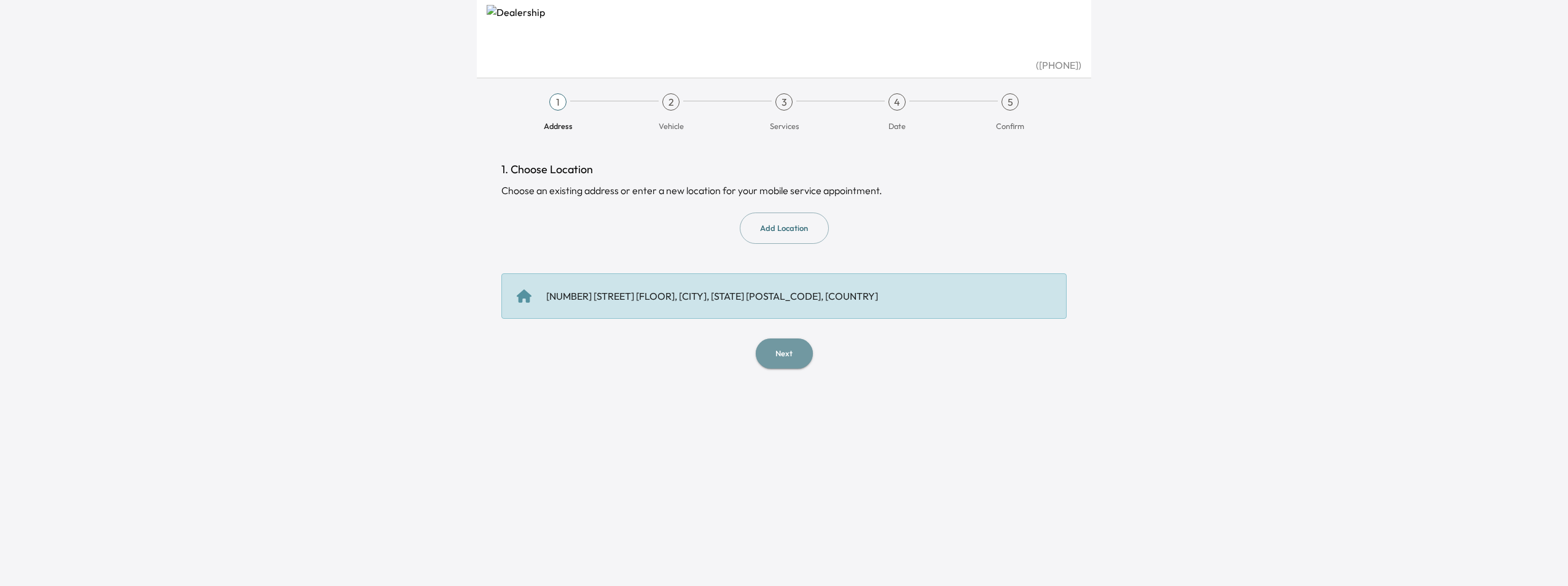 click on "Next" at bounding box center [784, 353] 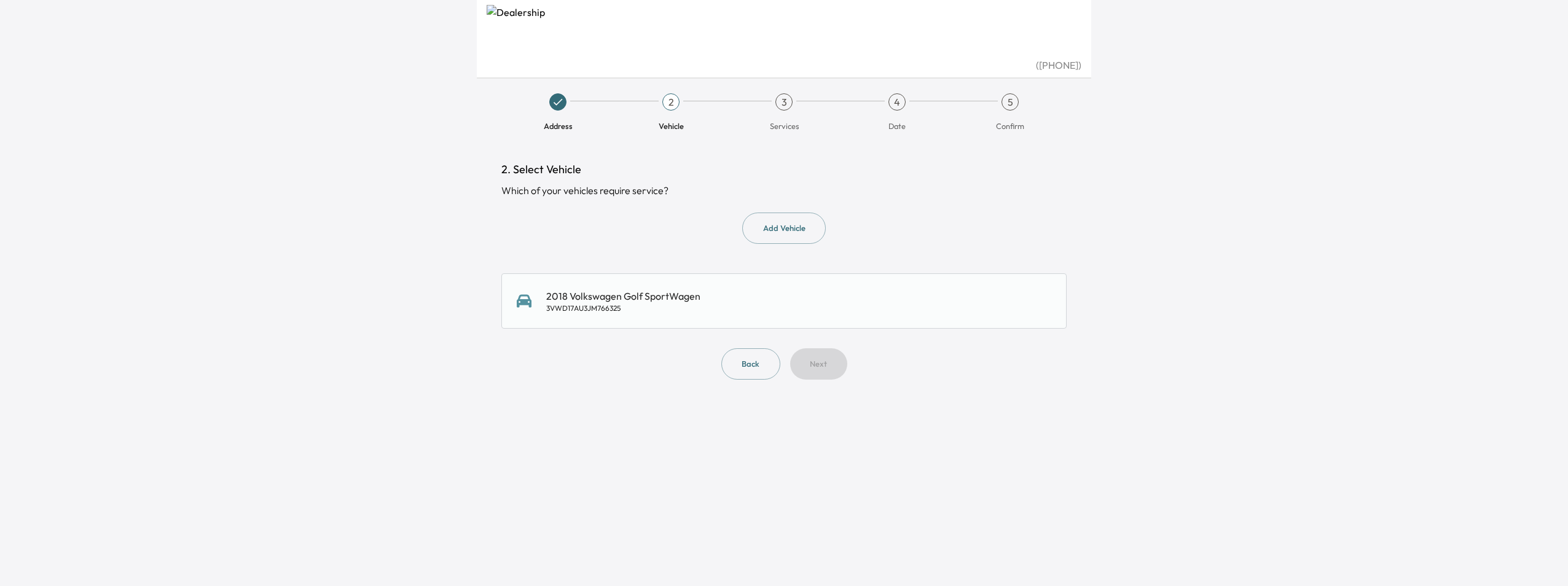 click on "3VWD17AU3JM766325" at bounding box center [623, 308] 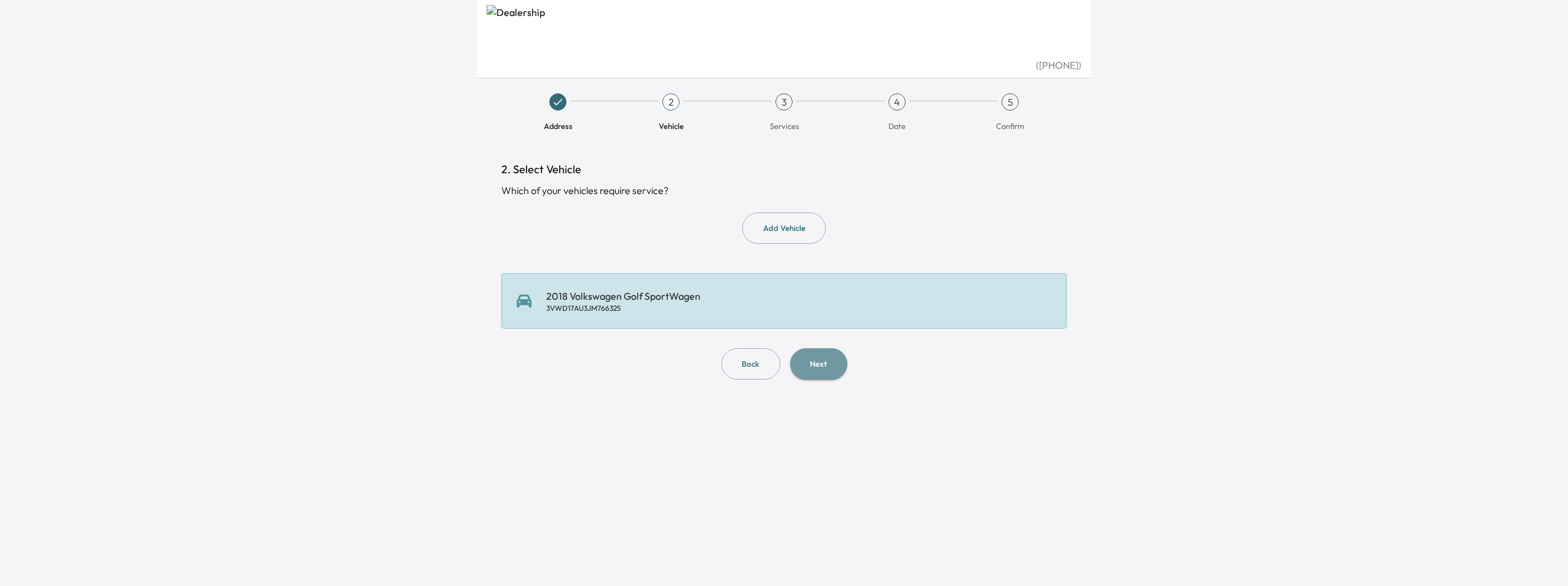 click on "Next" at bounding box center (818, 364) 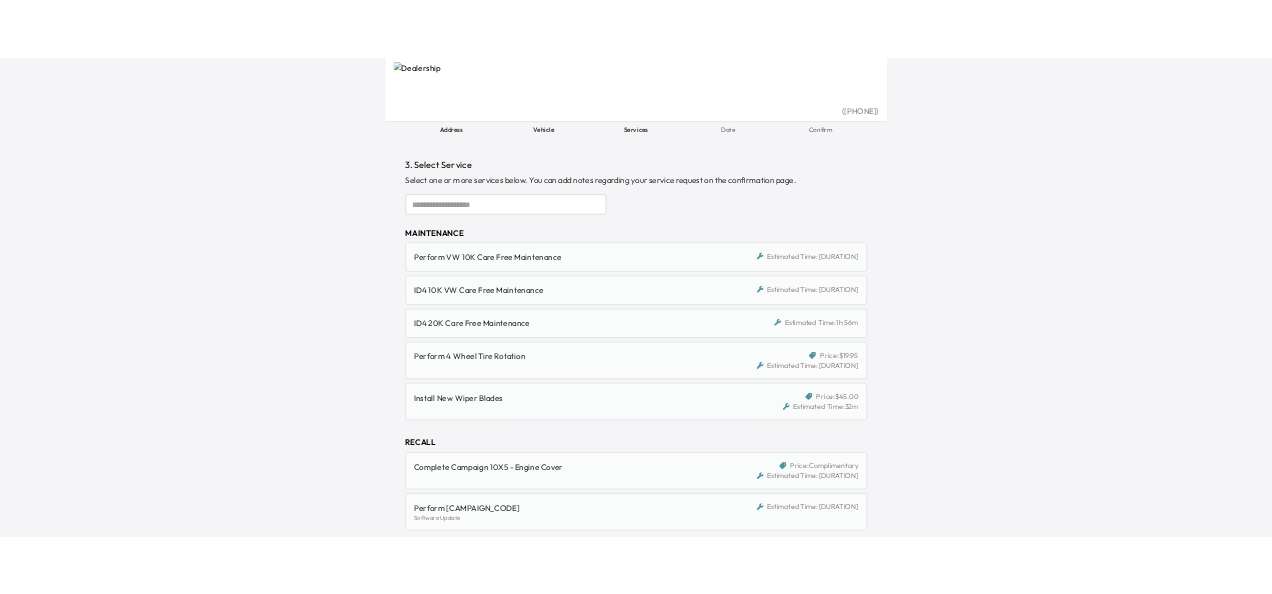 scroll, scrollTop: 0, scrollLeft: 0, axis: both 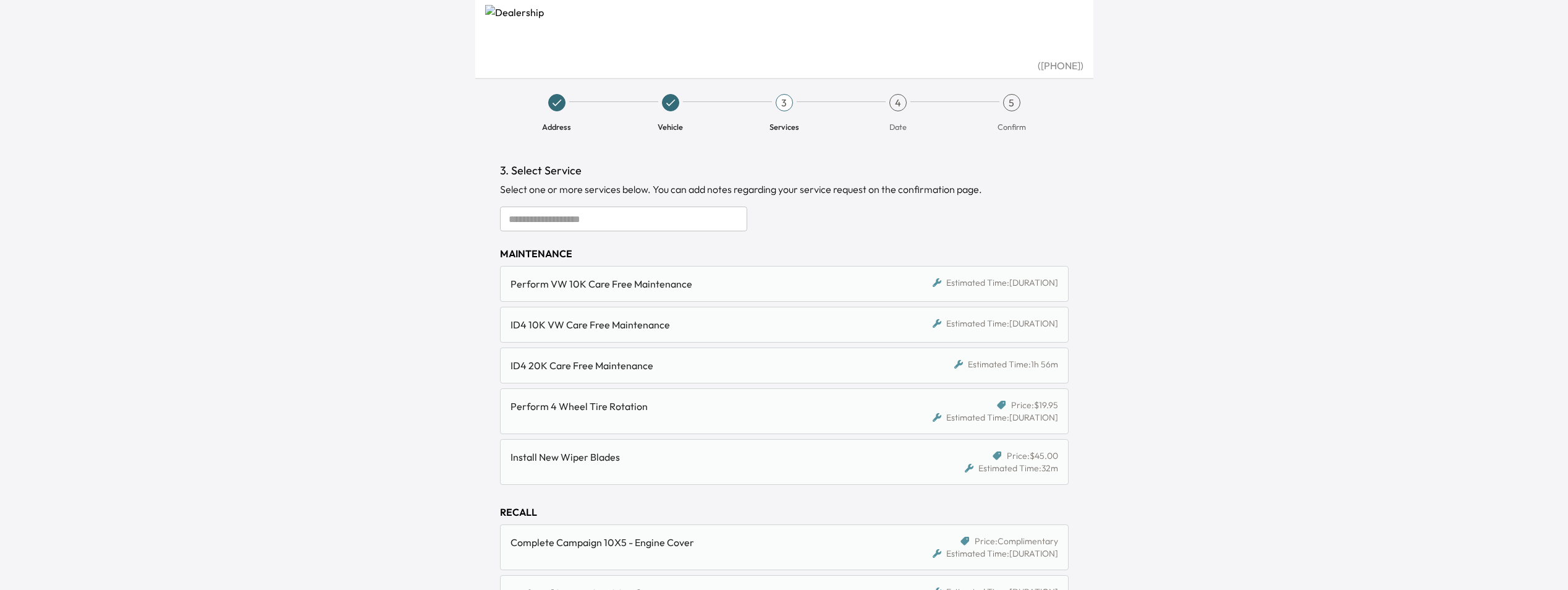 click at bounding box center (624, 219) 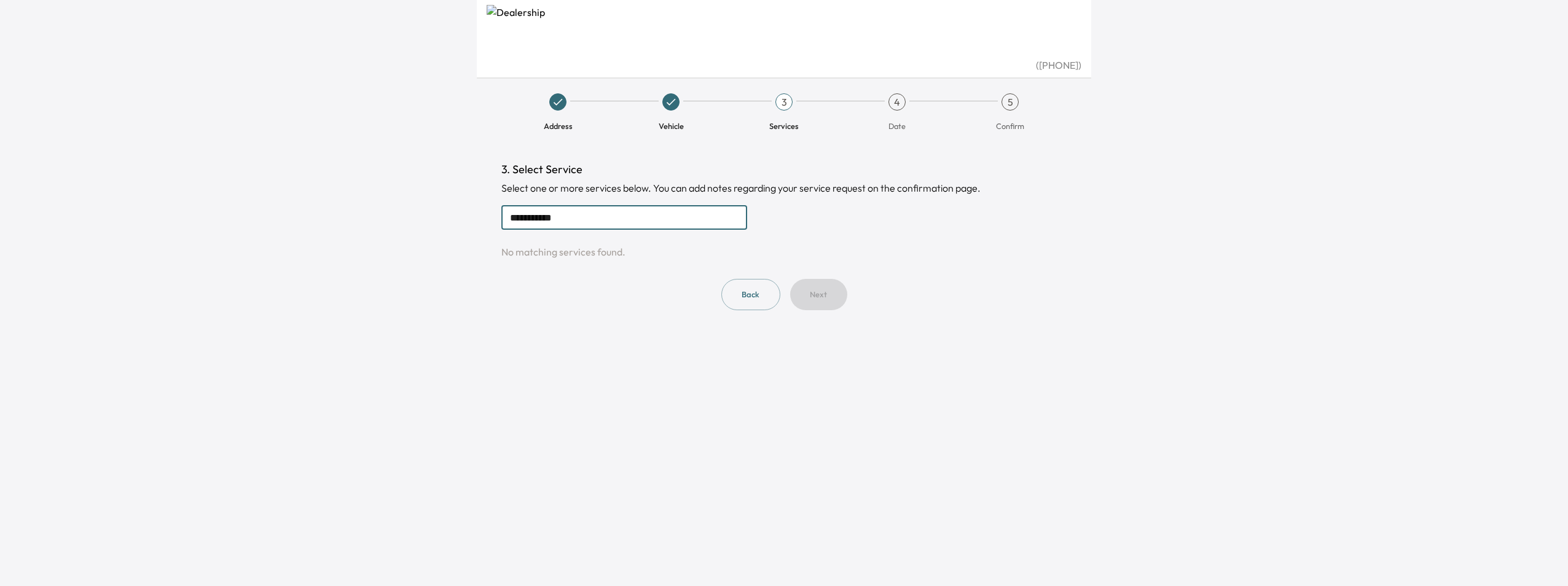 type on "**********" 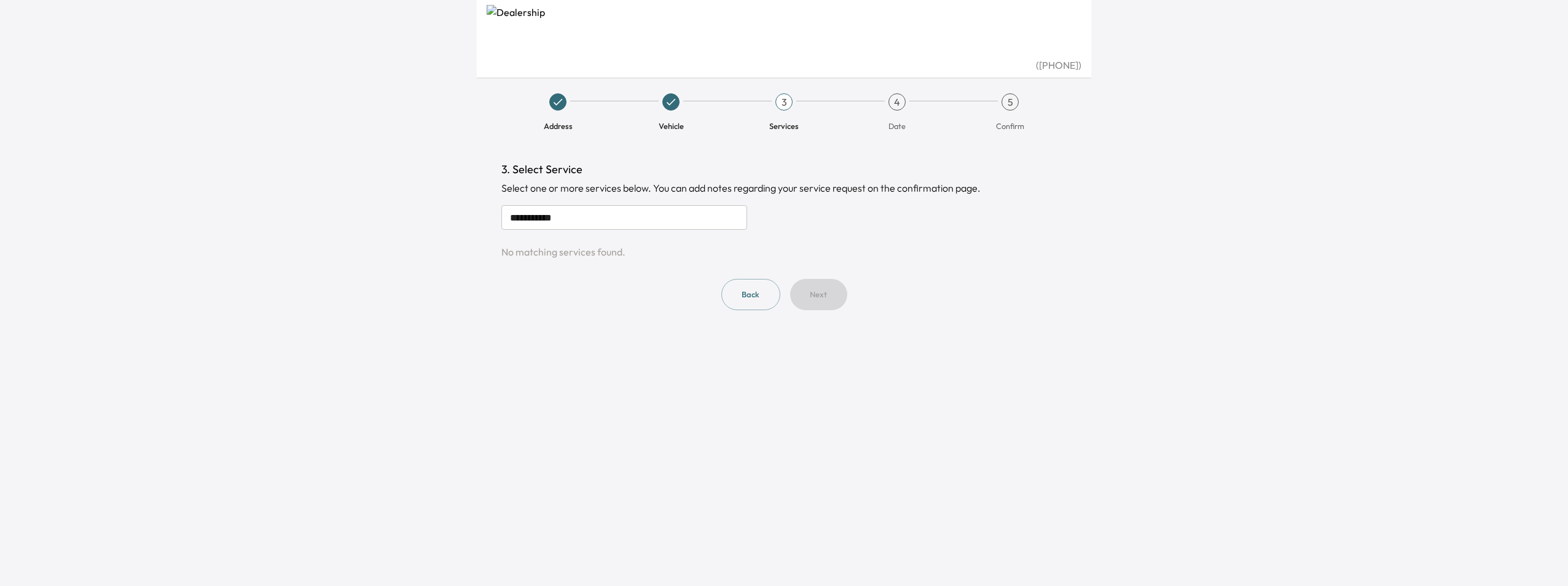click on "Services" at bounding box center (784, 121) 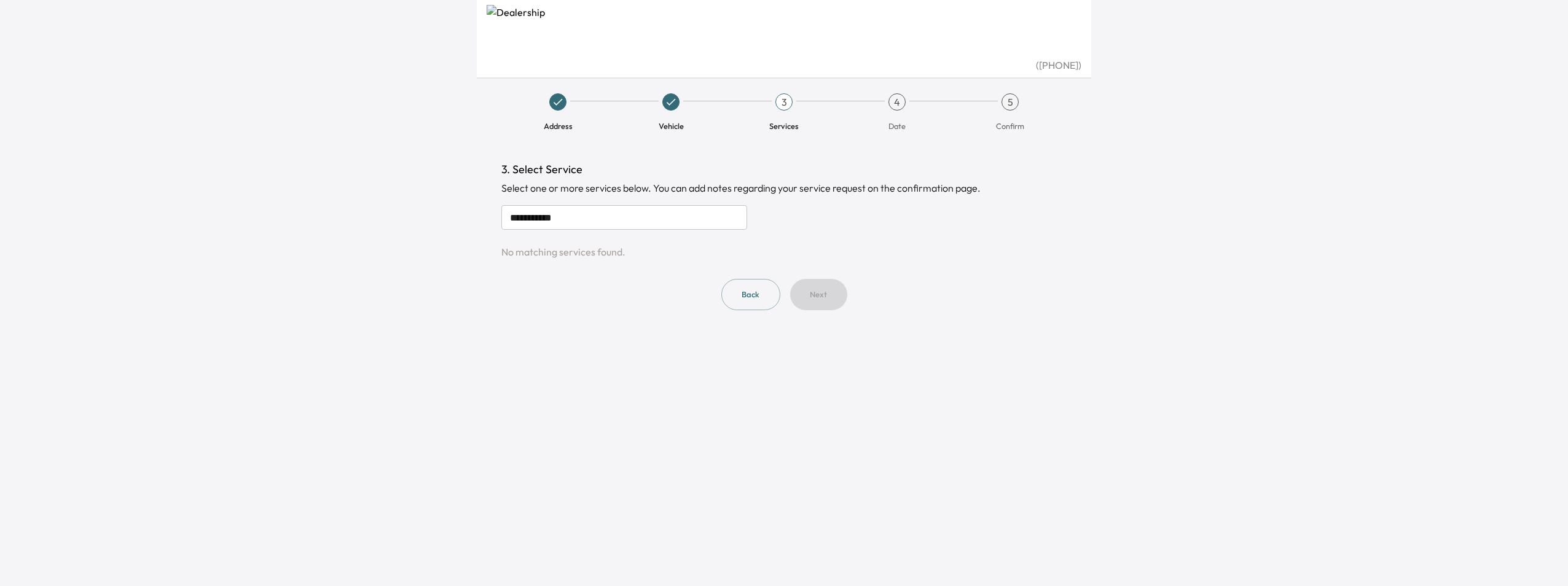 click on "3" at bounding box center (784, 102) 